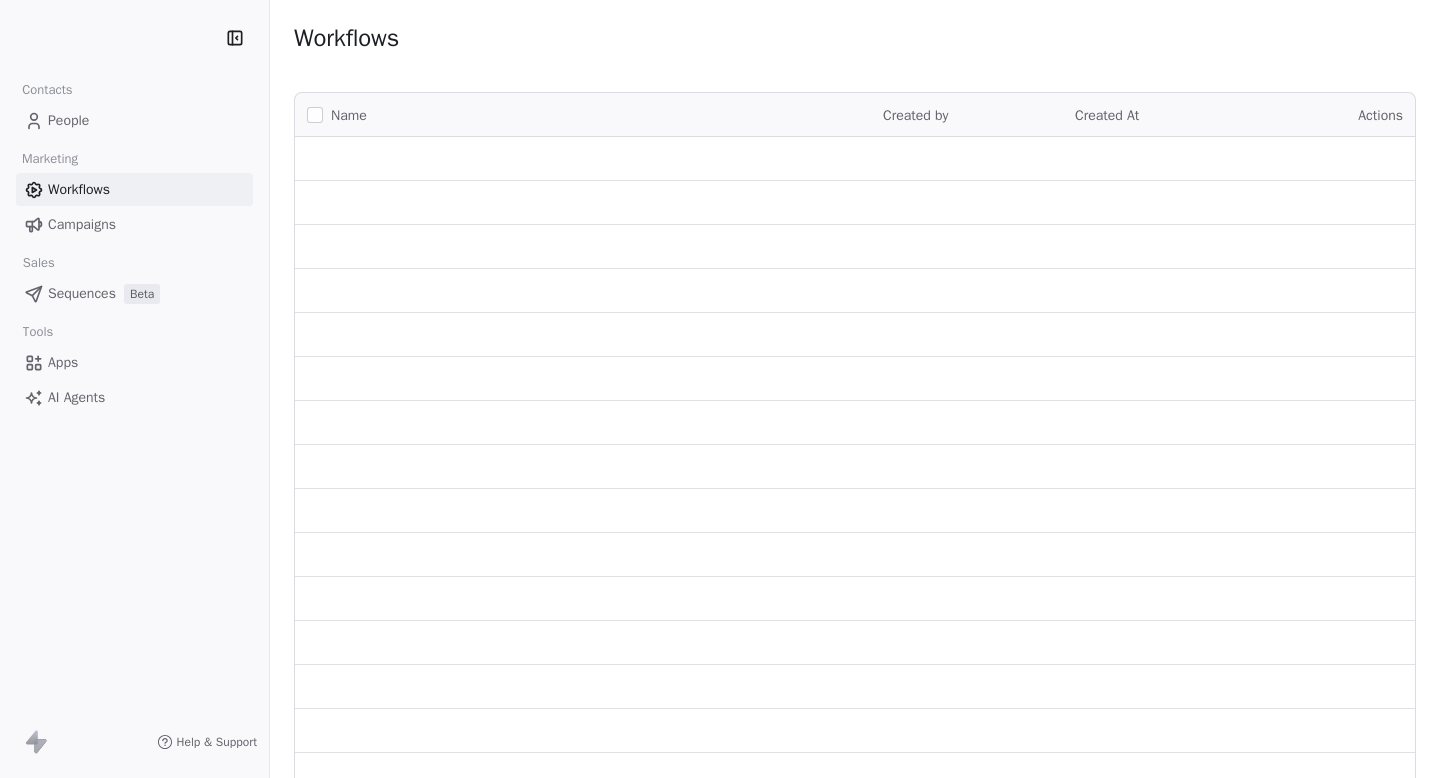 scroll, scrollTop: 0, scrollLeft: 0, axis: both 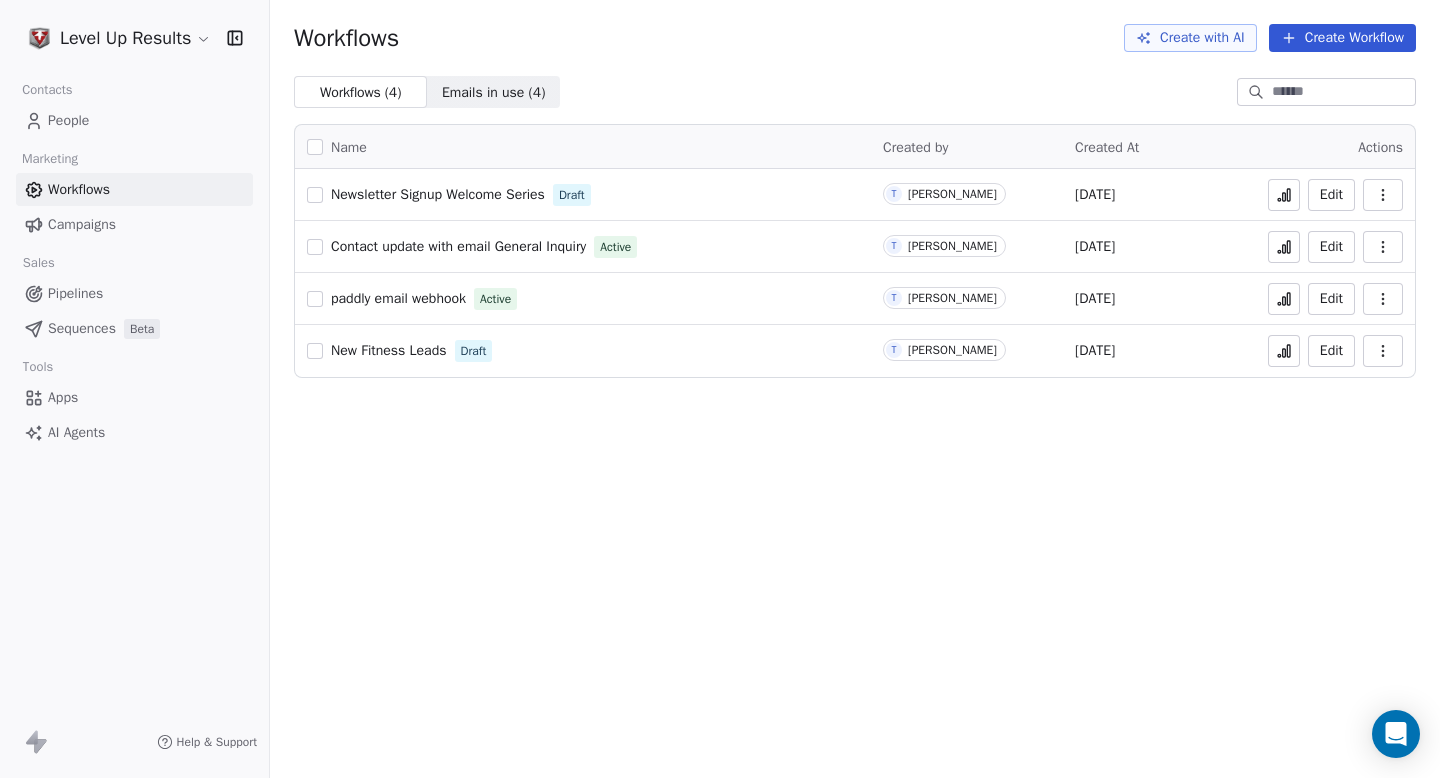 click on "Campaigns" at bounding box center (82, 224) 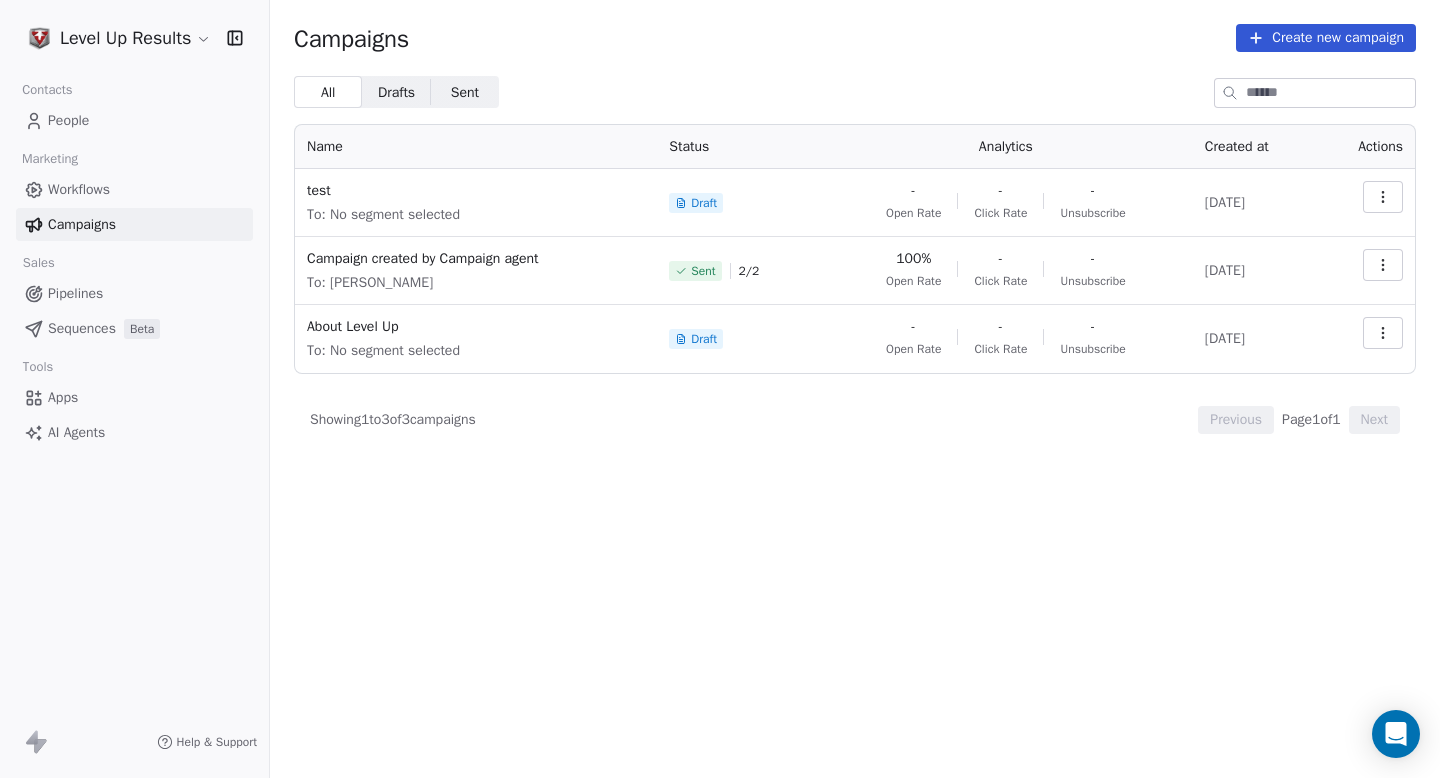 click on "Pipelines" at bounding box center (75, 293) 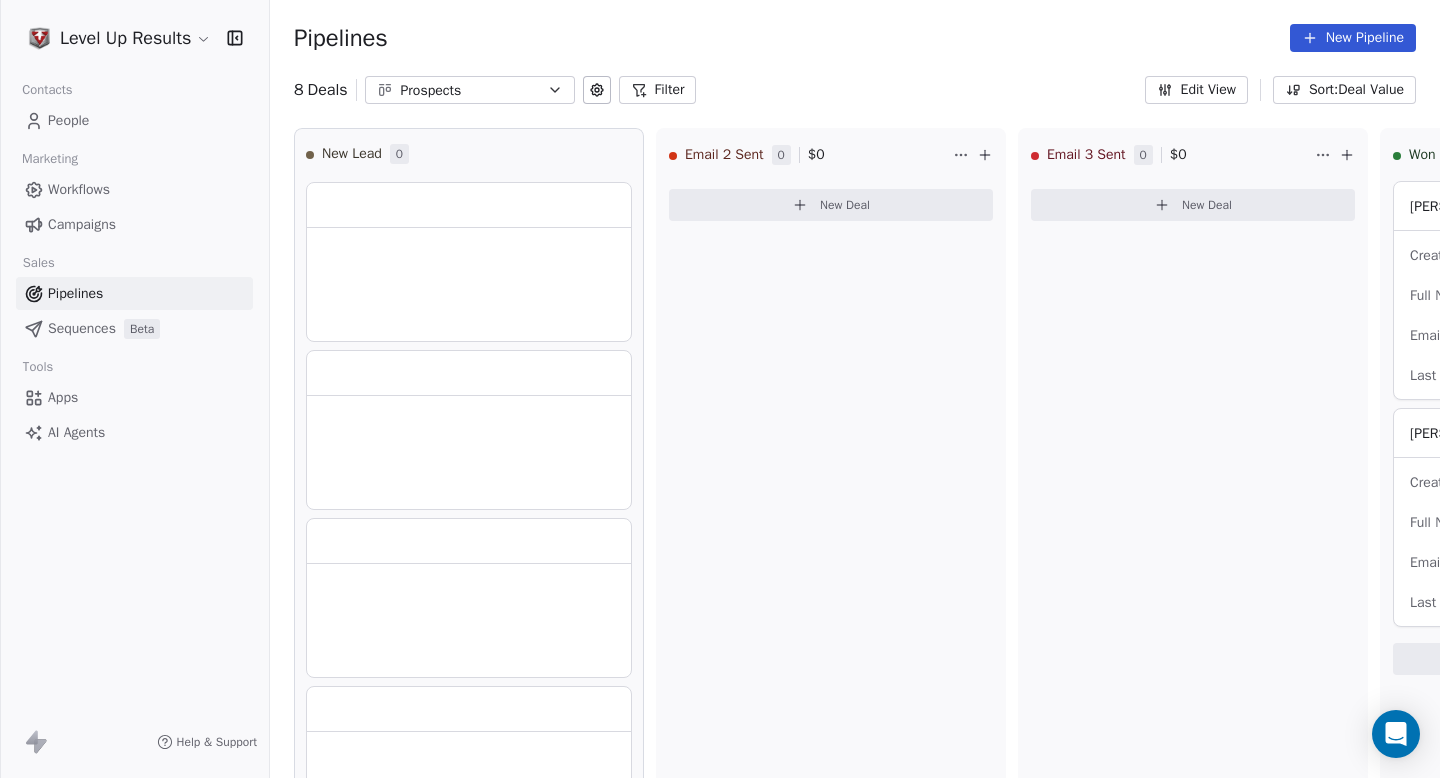 click on "Sequences" at bounding box center (82, 328) 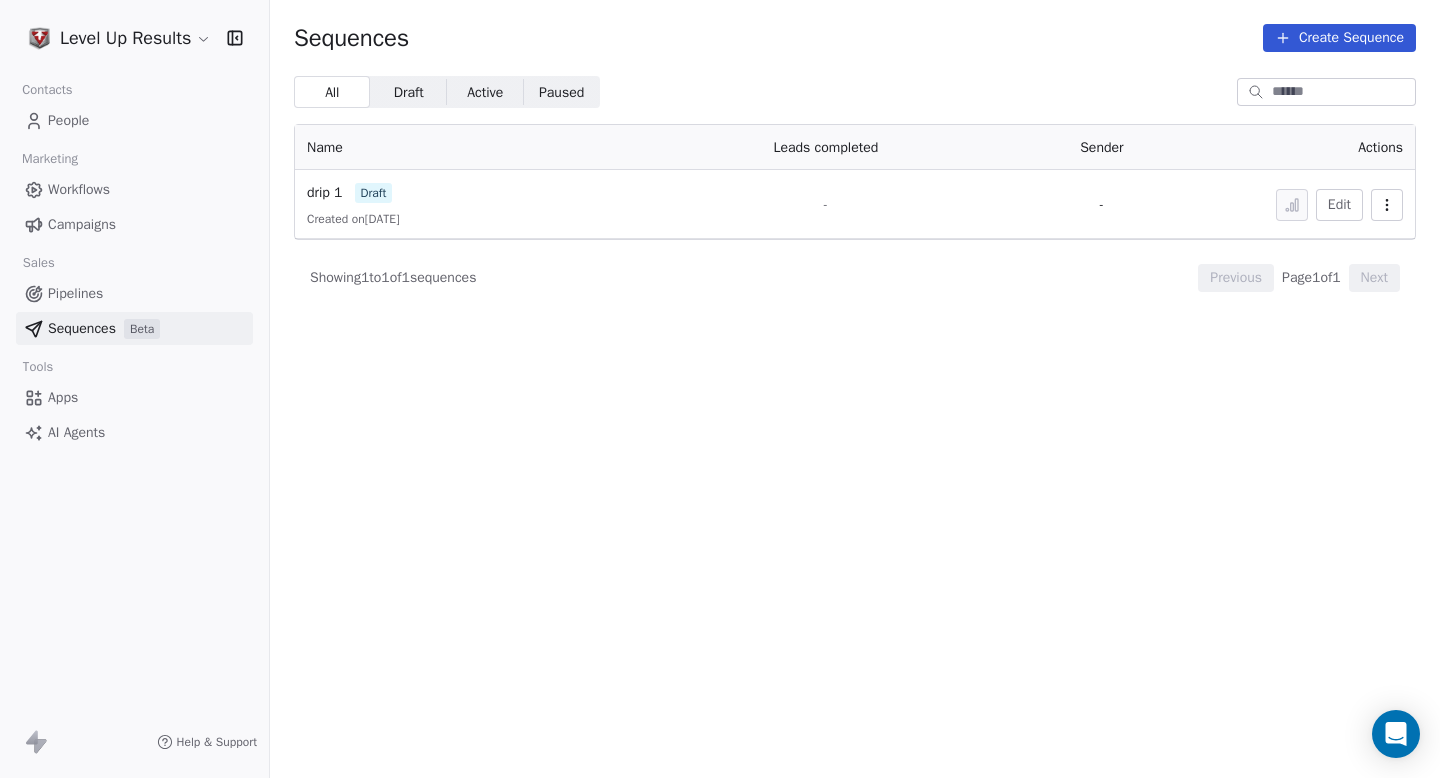 click on "Apps" at bounding box center [63, 397] 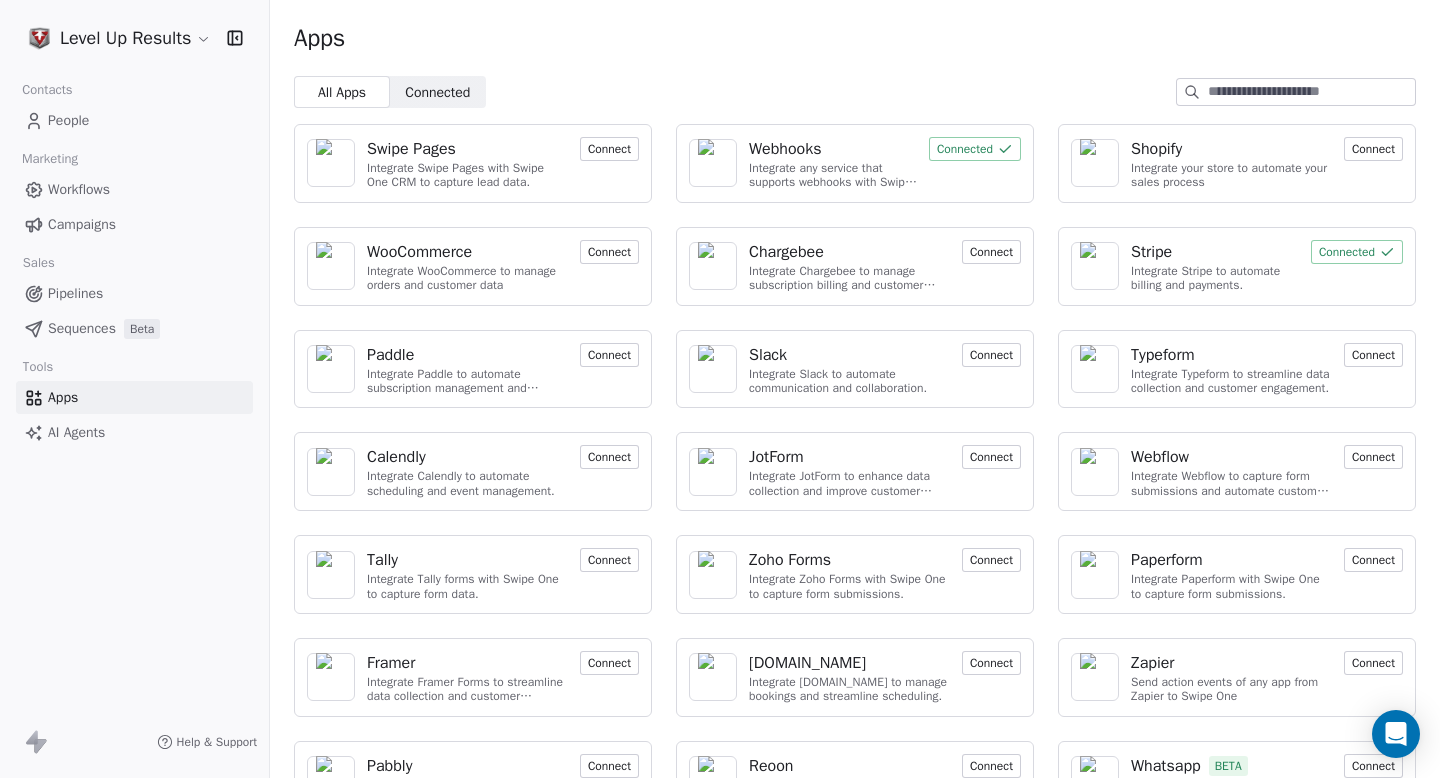 click on "People" at bounding box center [68, 120] 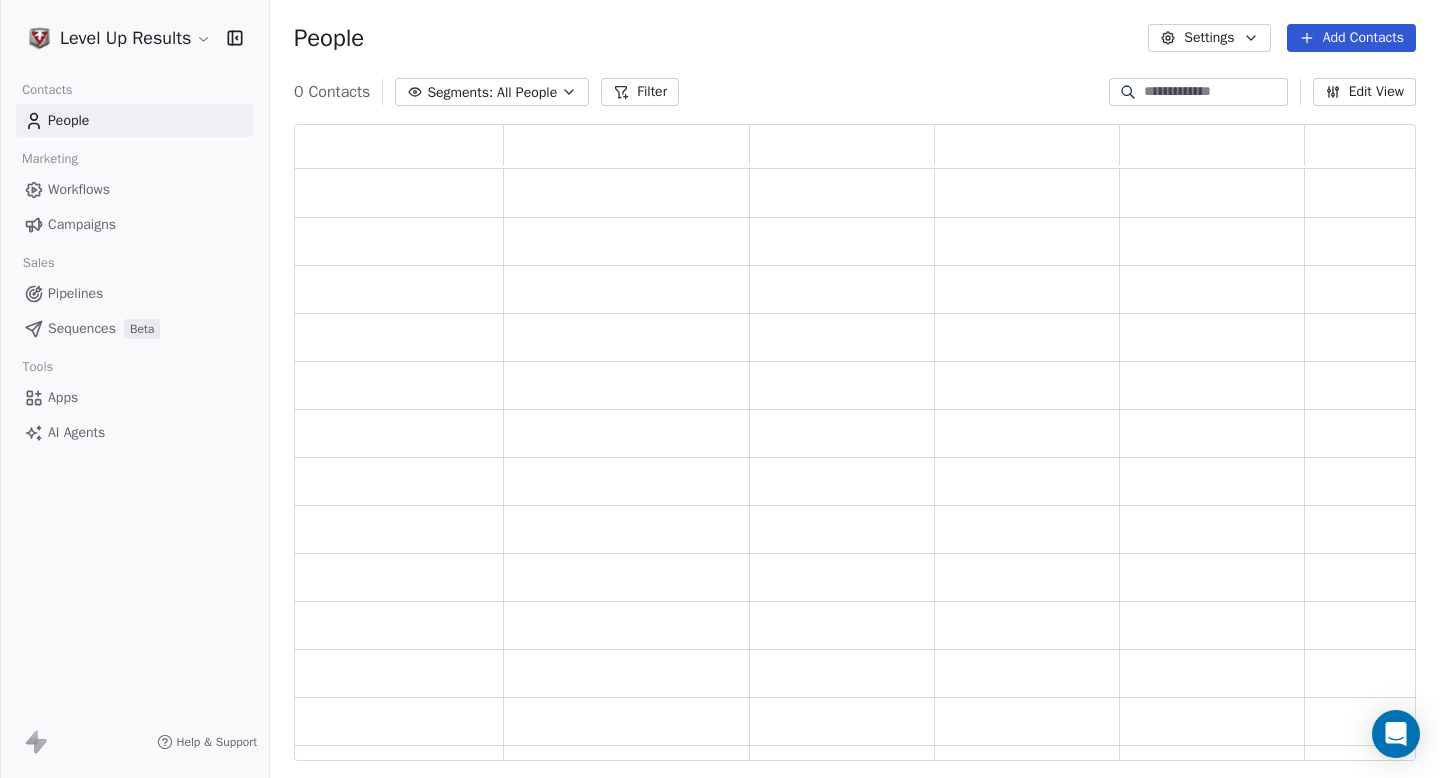 scroll, scrollTop: 637, scrollLeft: 1122, axis: both 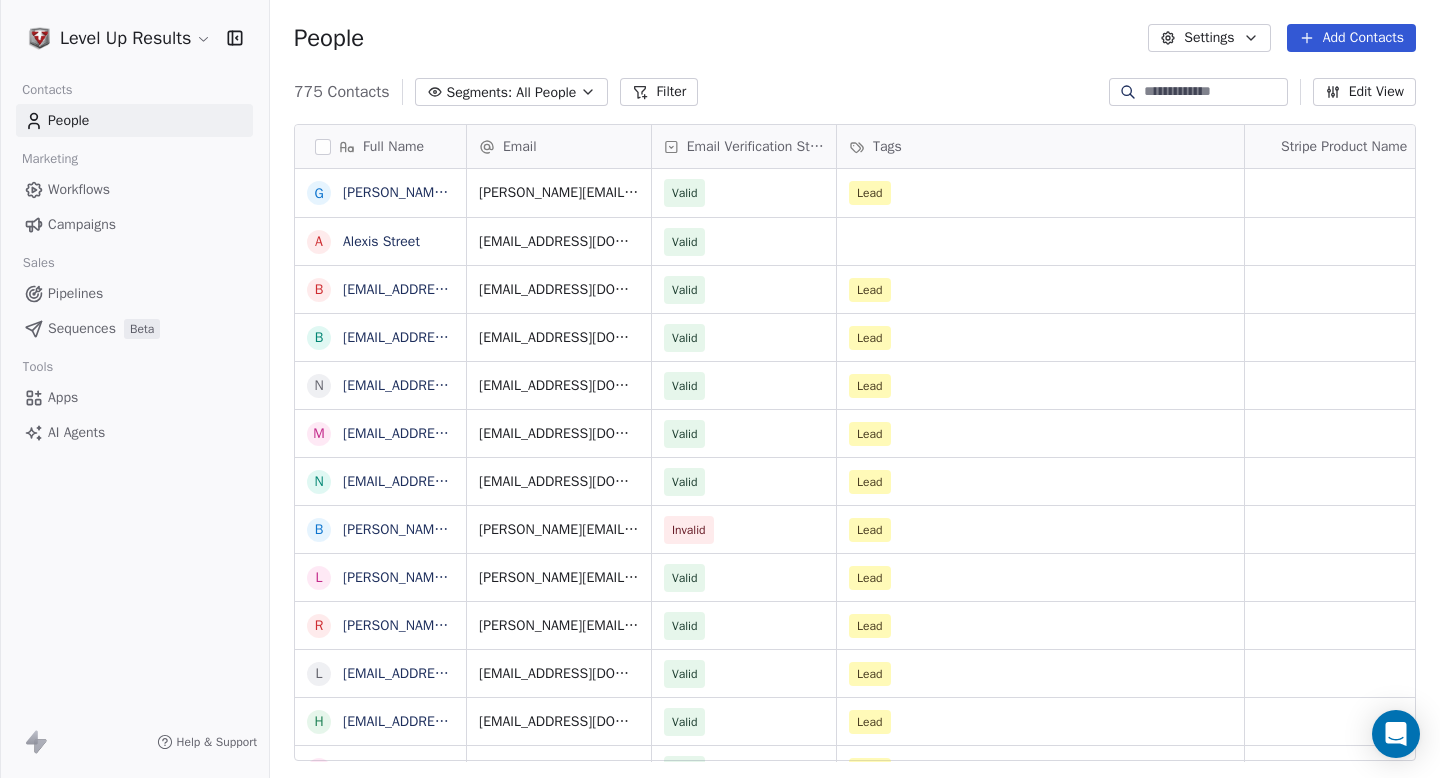 click on "Workflows" at bounding box center (79, 189) 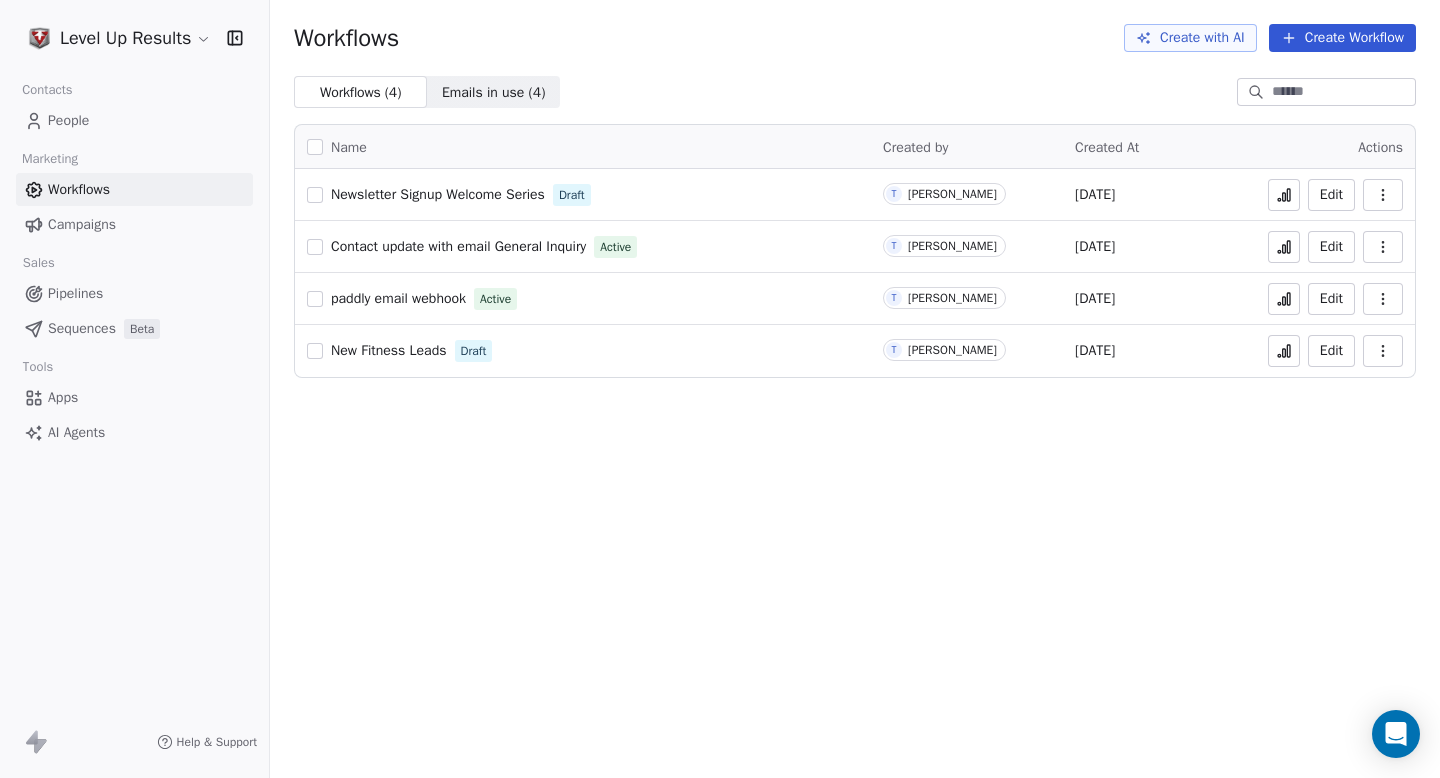 click on "AI Agents" at bounding box center [76, 432] 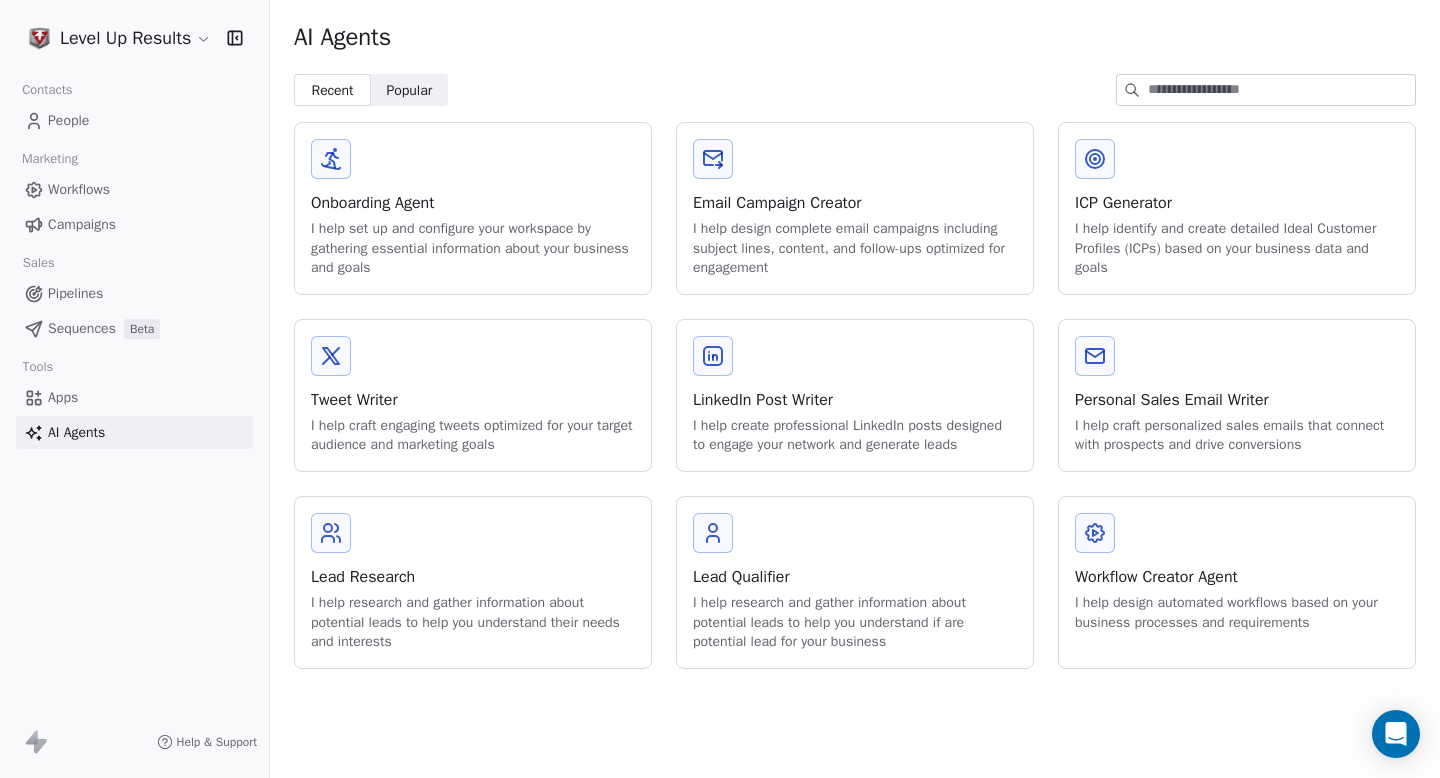 click on "Popular" at bounding box center [409, 90] 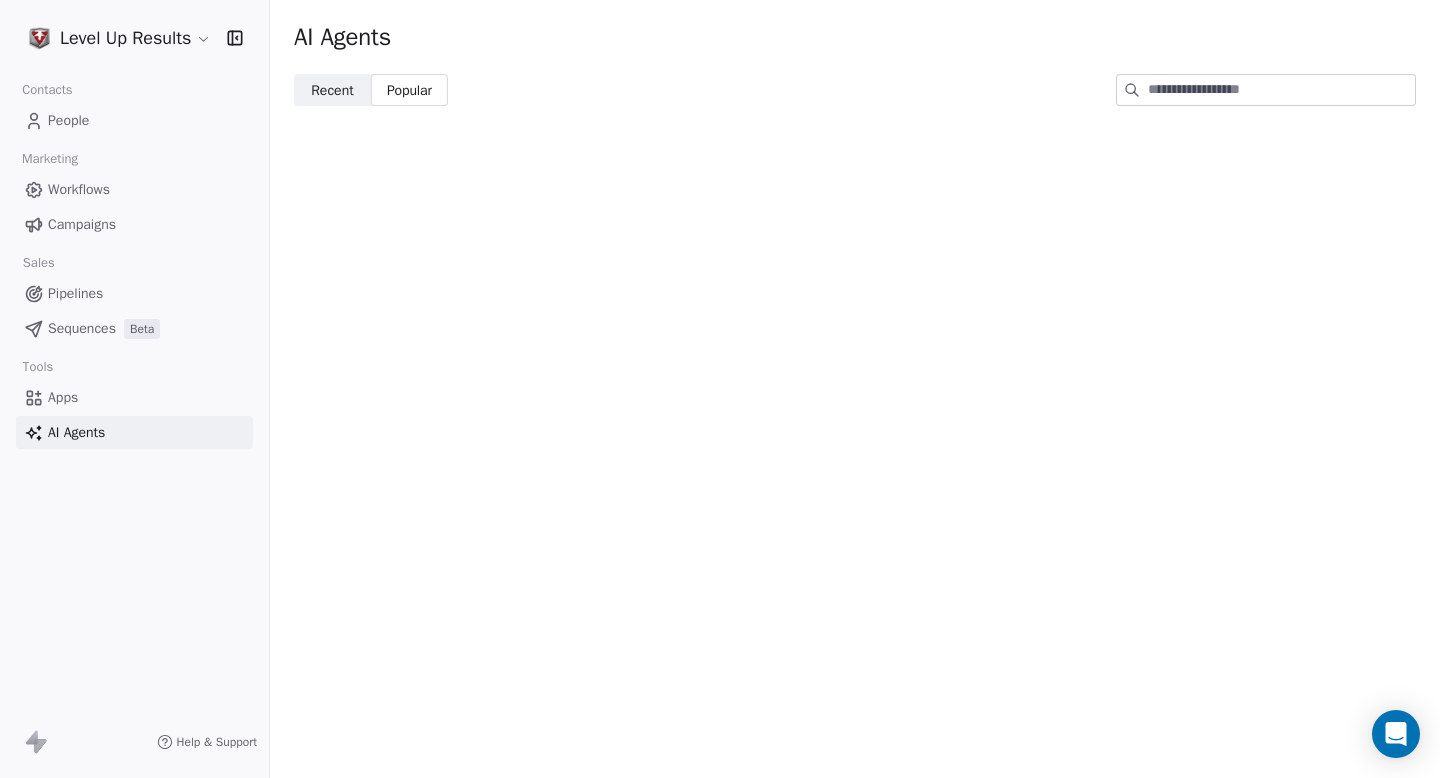 click on "Recent" at bounding box center (332, 90) 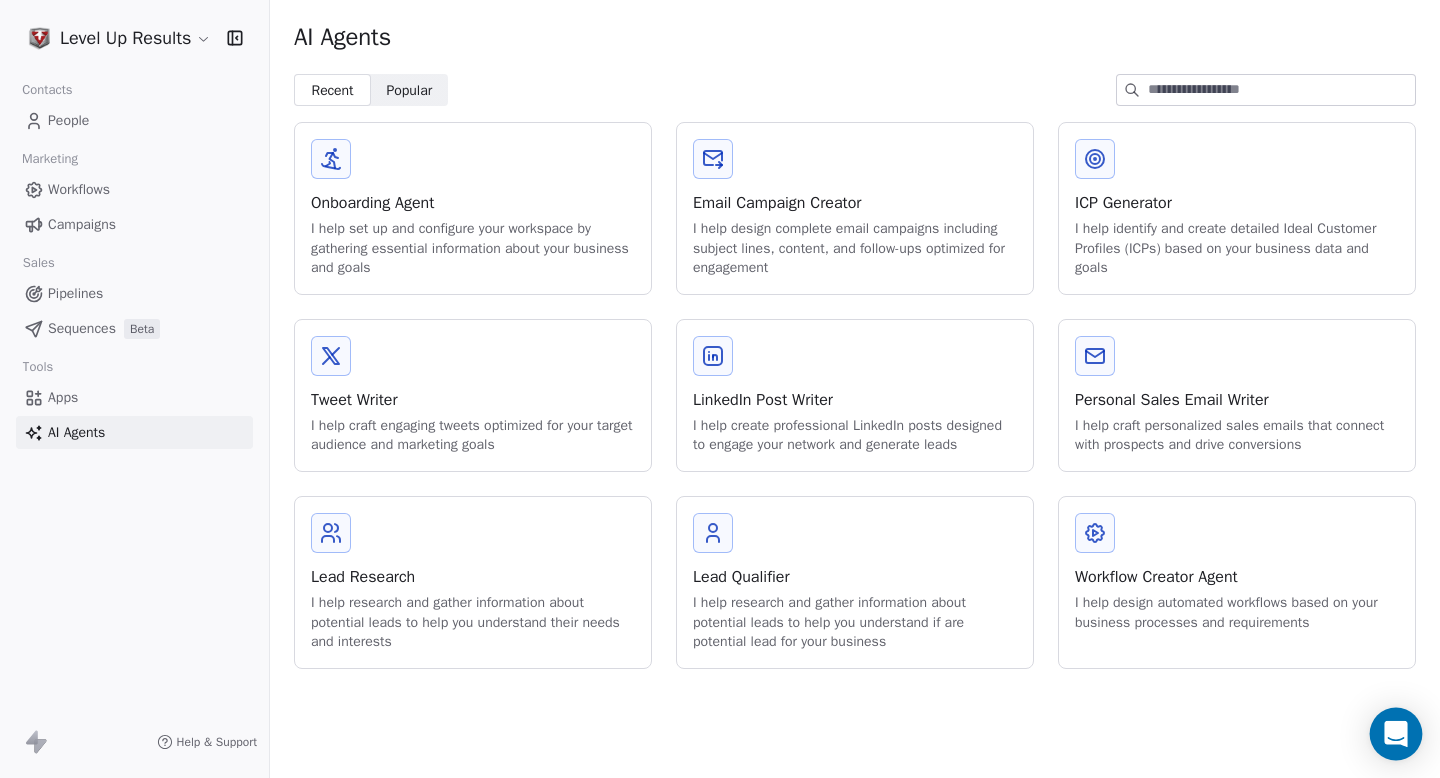 click at bounding box center (1396, 734) 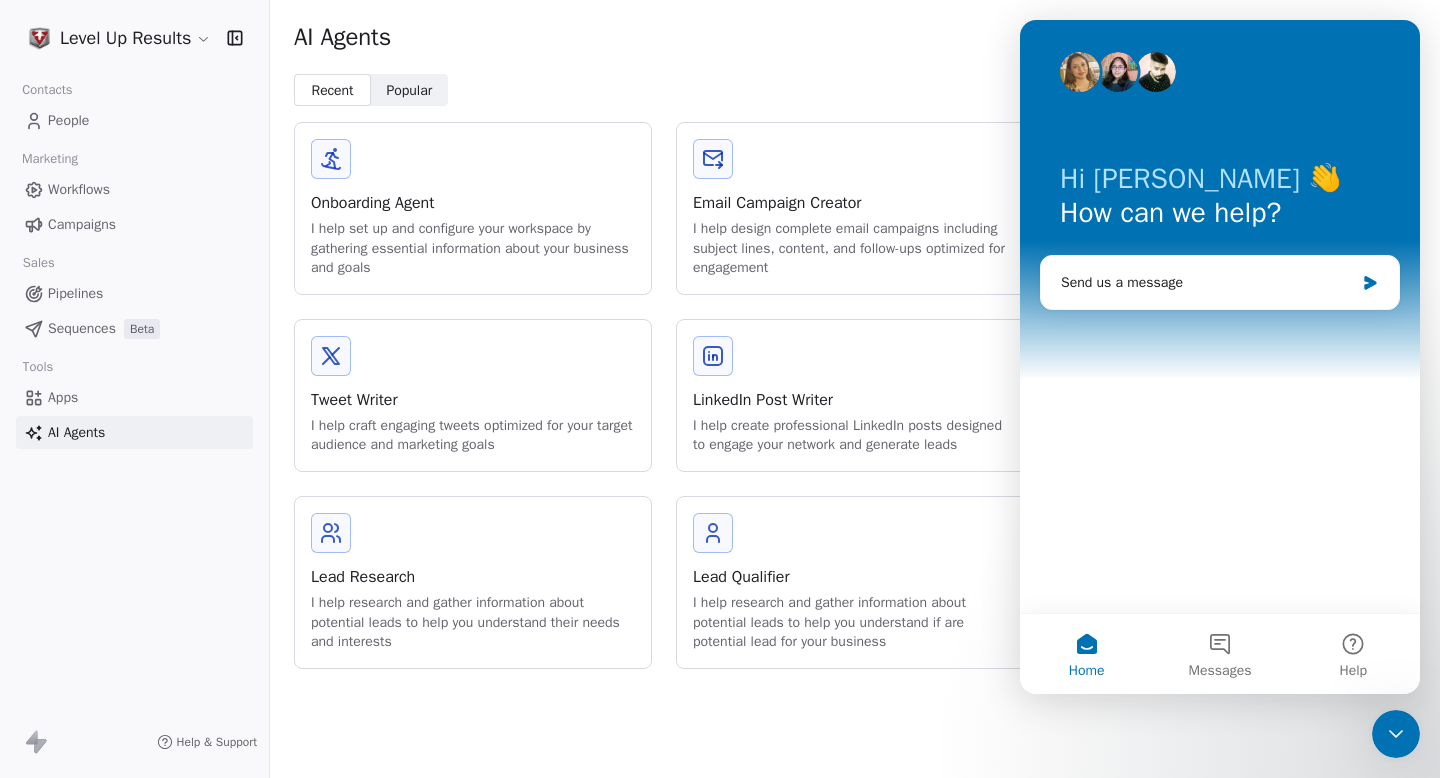 scroll, scrollTop: 0, scrollLeft: 0, axis: both 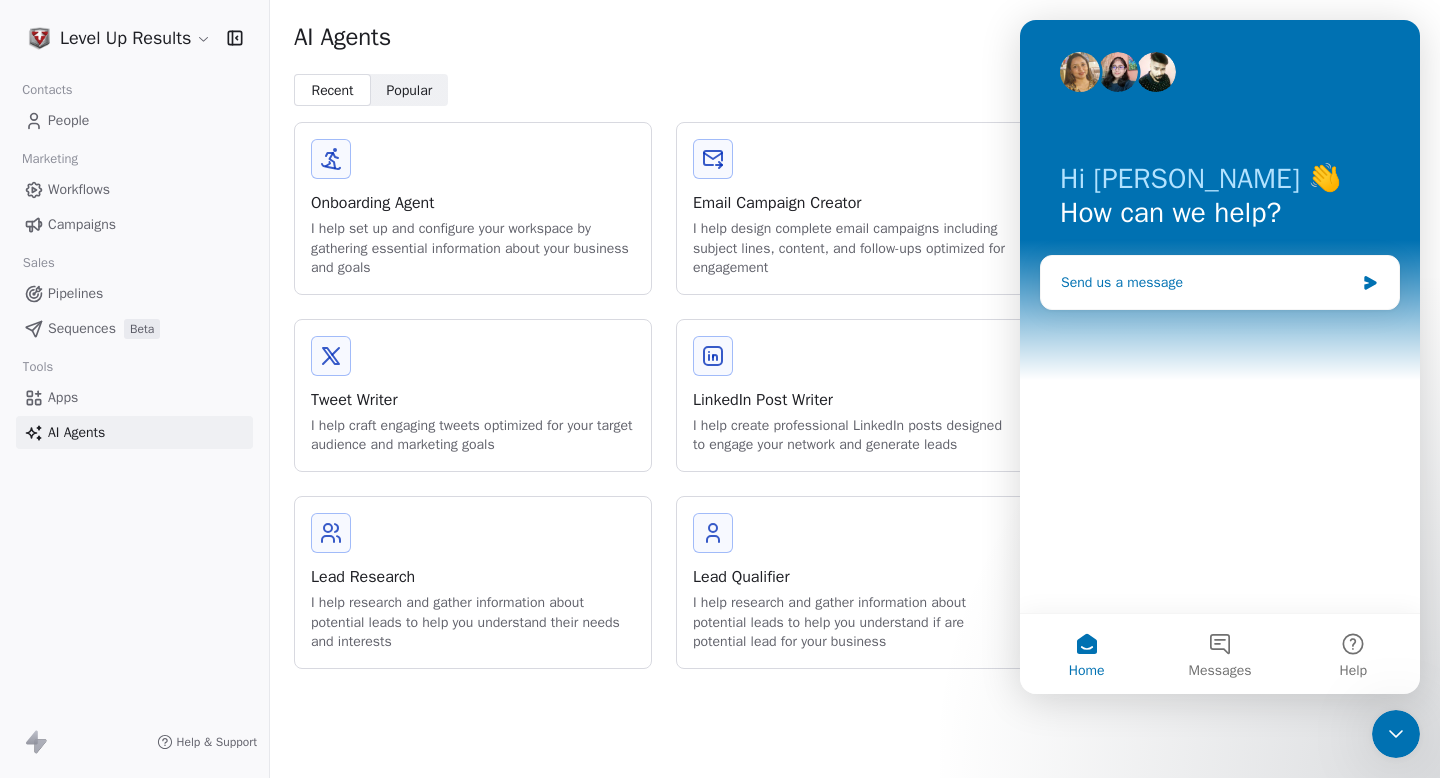 click on "Send us a message" at bounding box center [1220, 282] 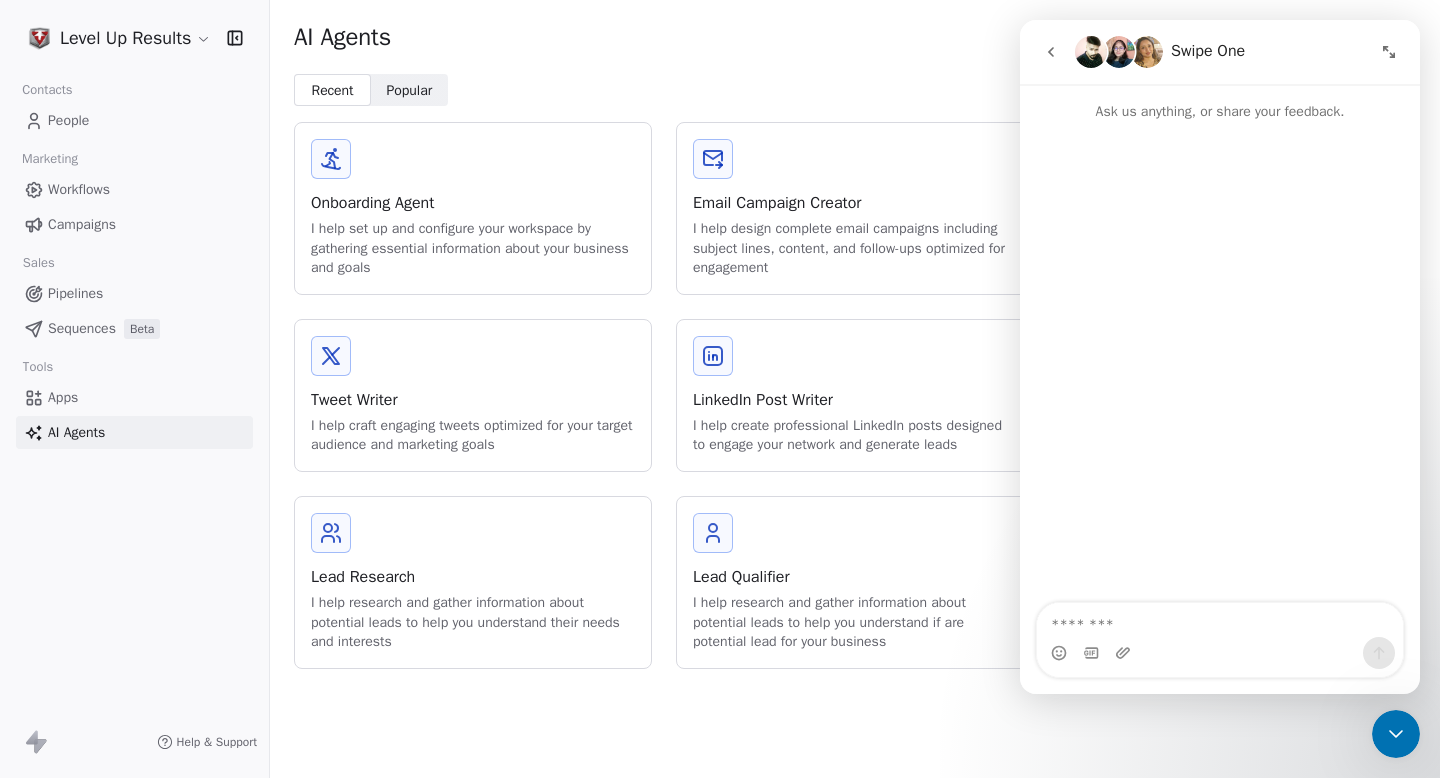 click at bounding box center [1220, 620] 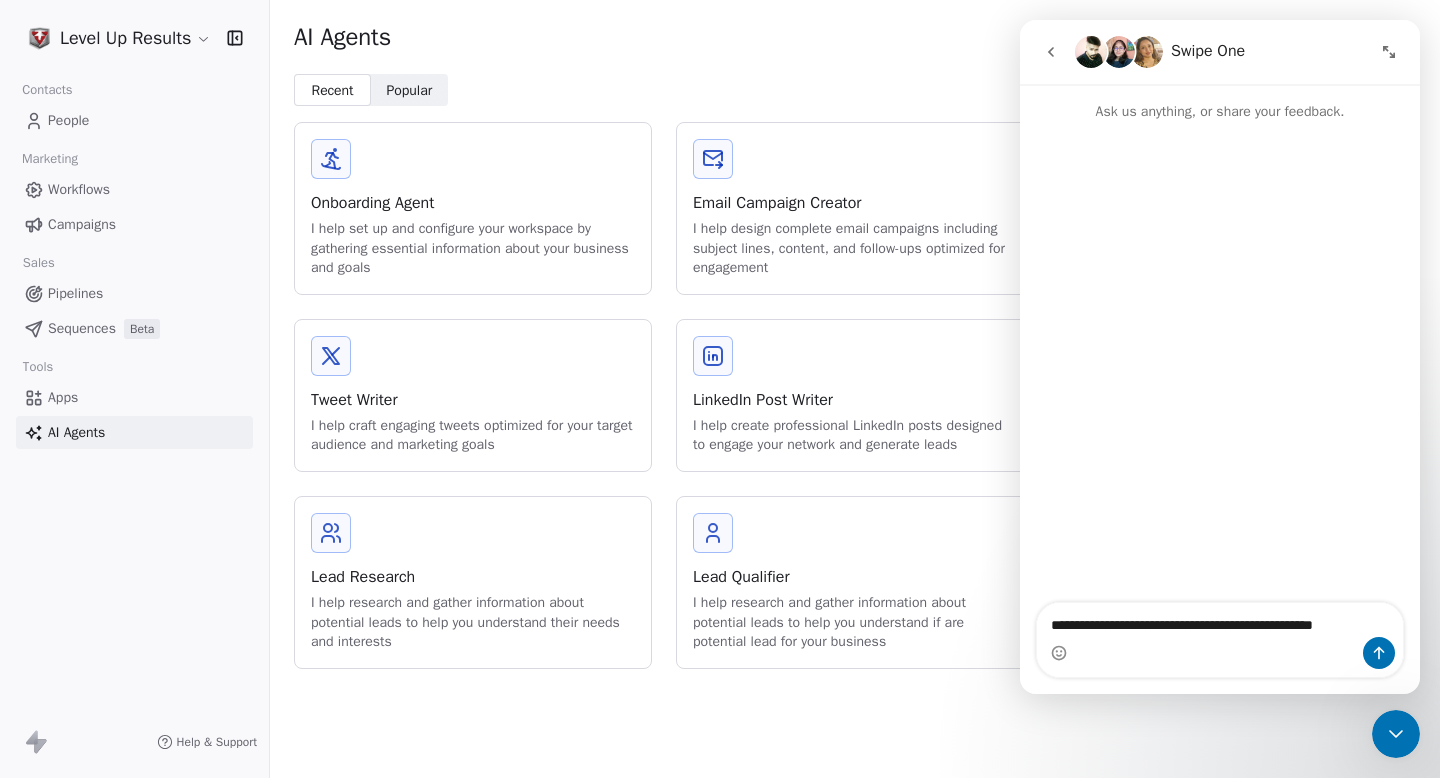 type on "**********" 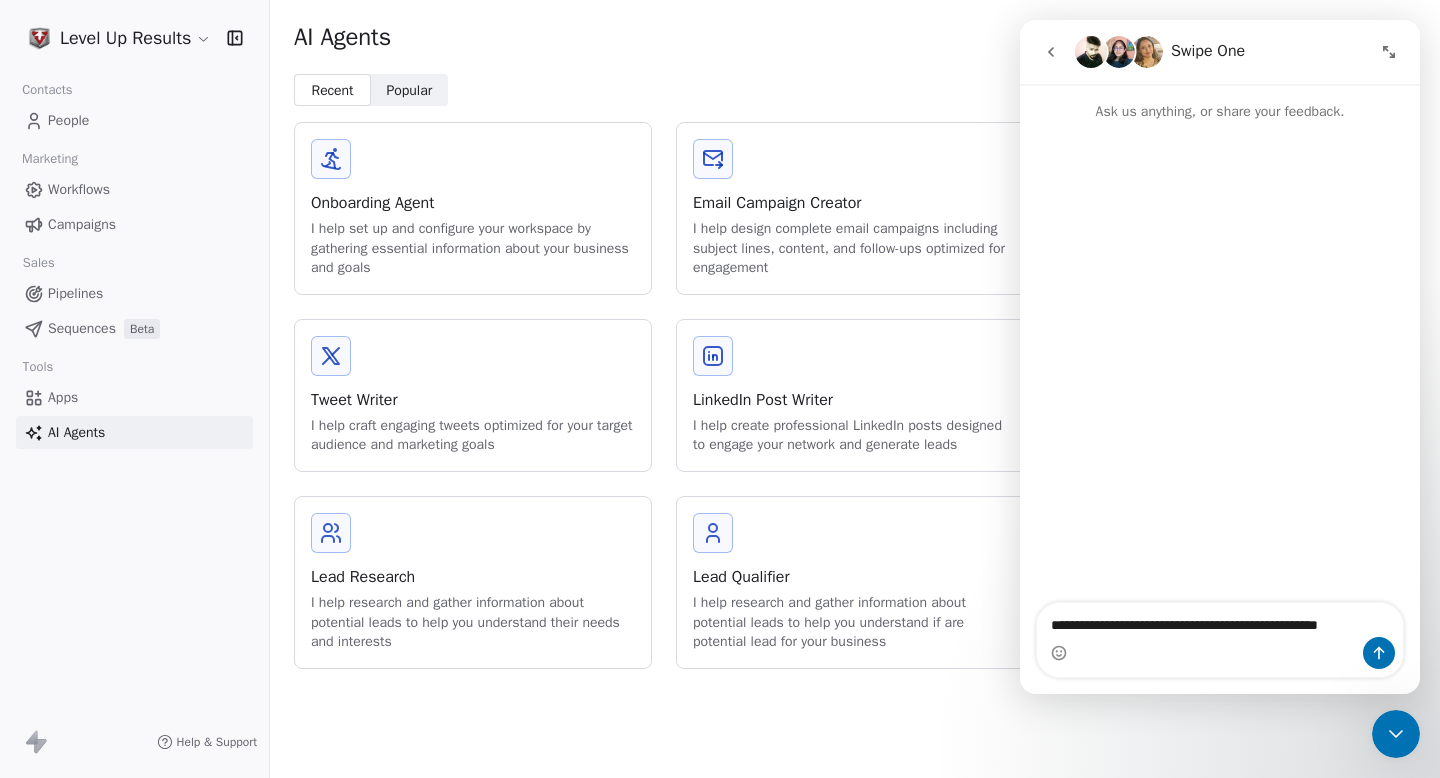 type 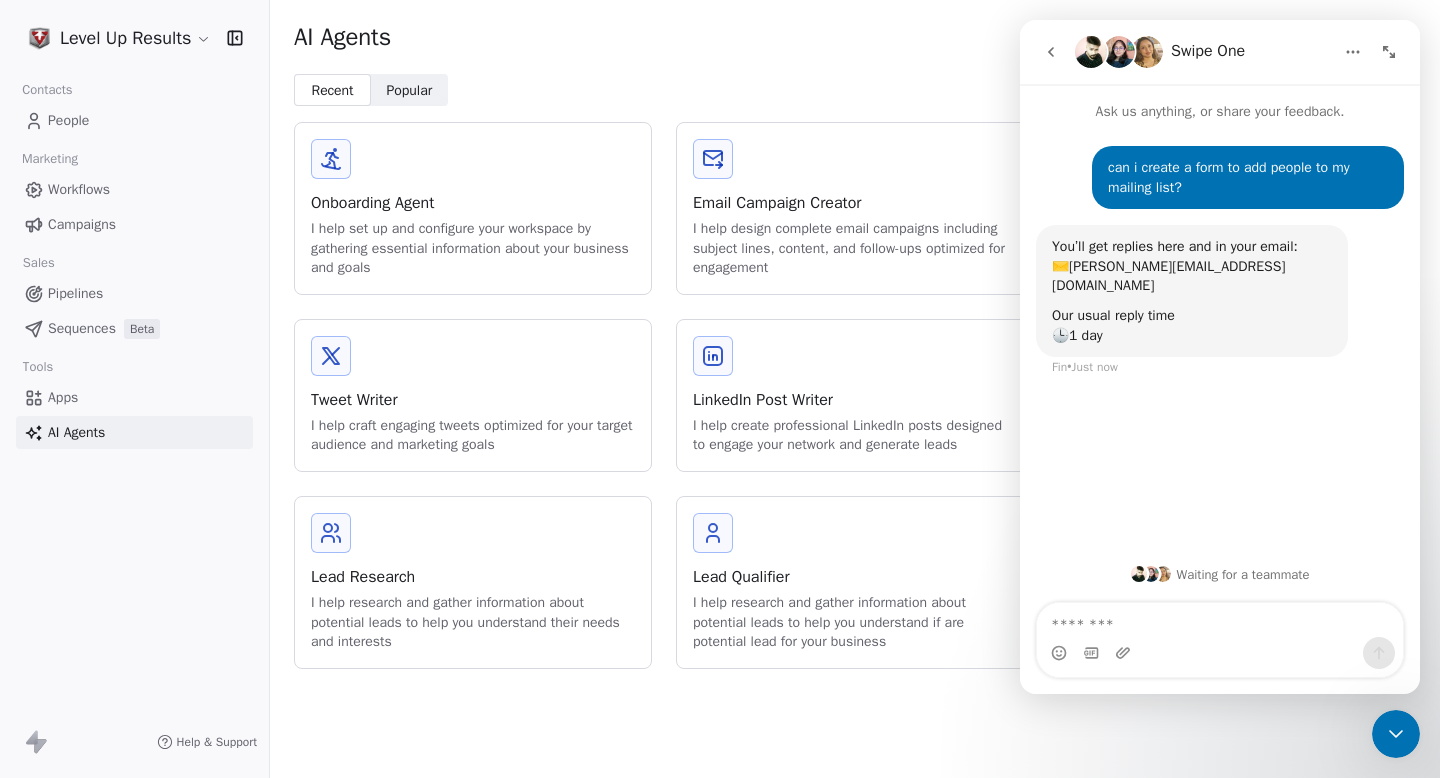 click 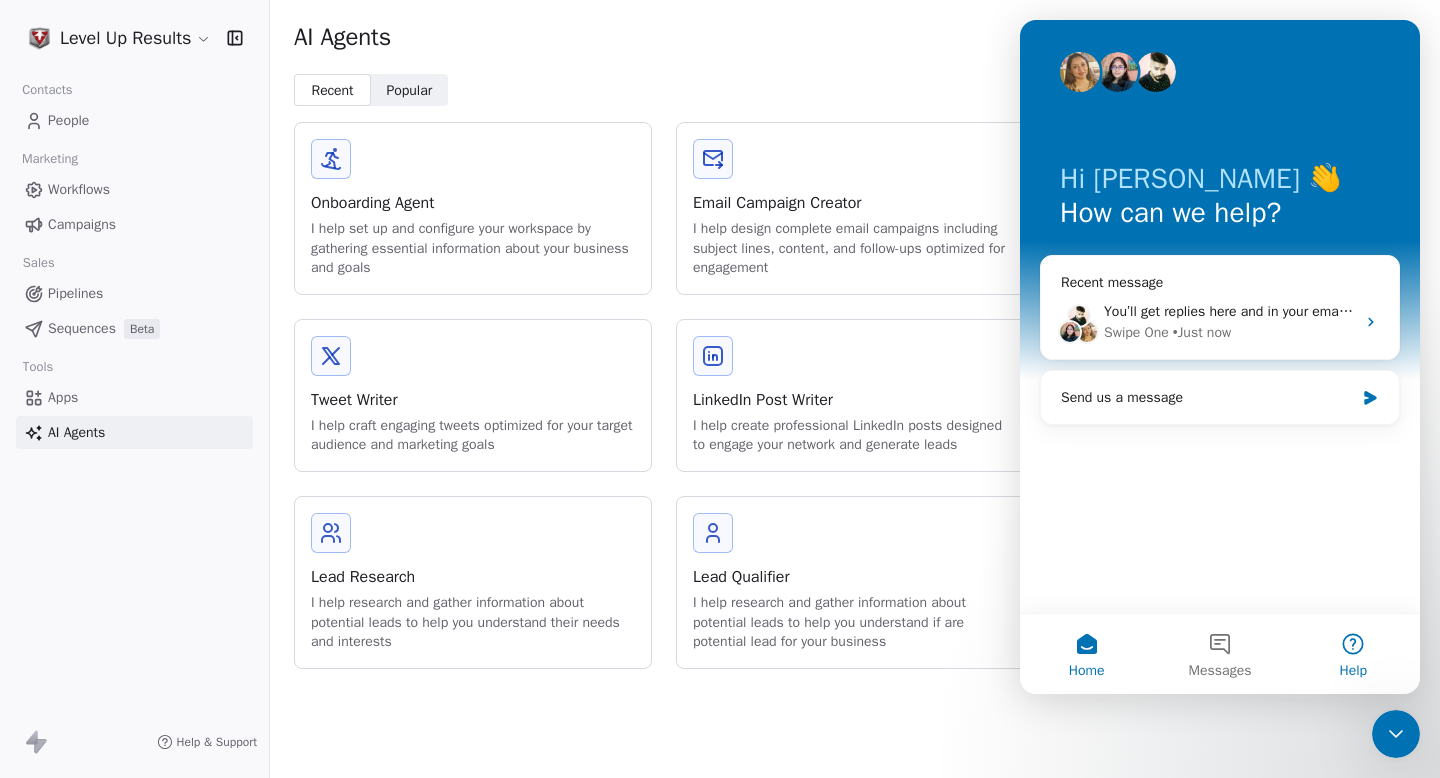 click on "Help" at bounding box center [1353, 654] 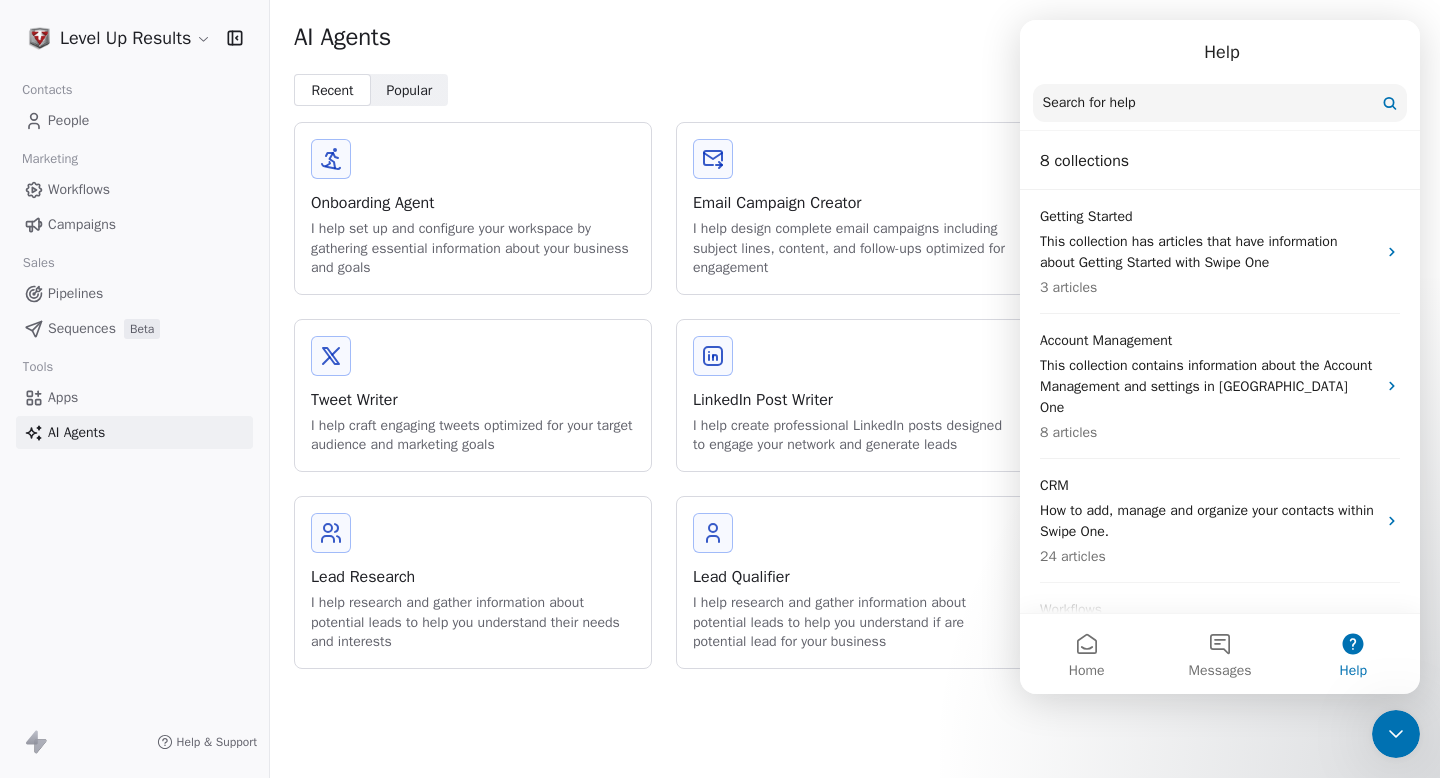click on "Search for help" at bounding box center [1089, 103] 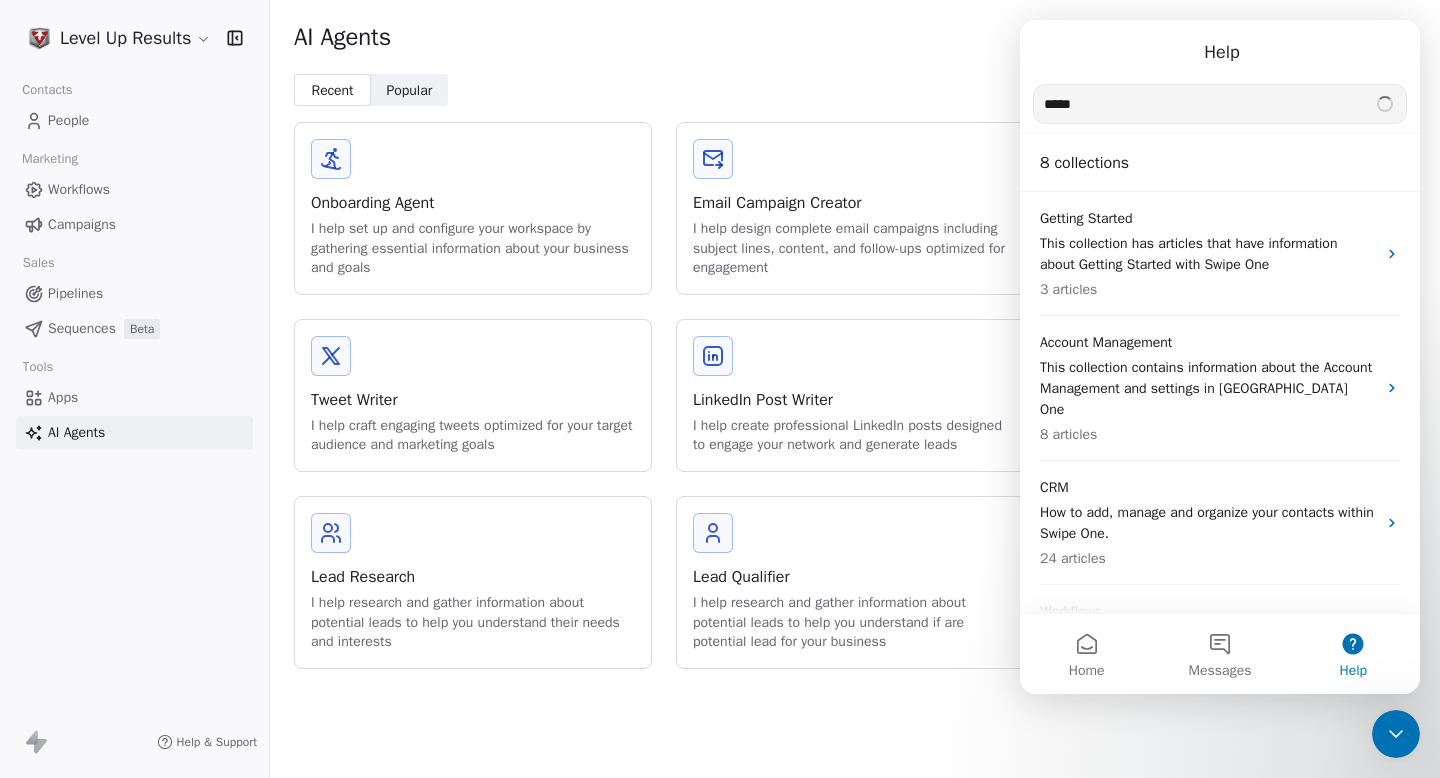 type on "*****" 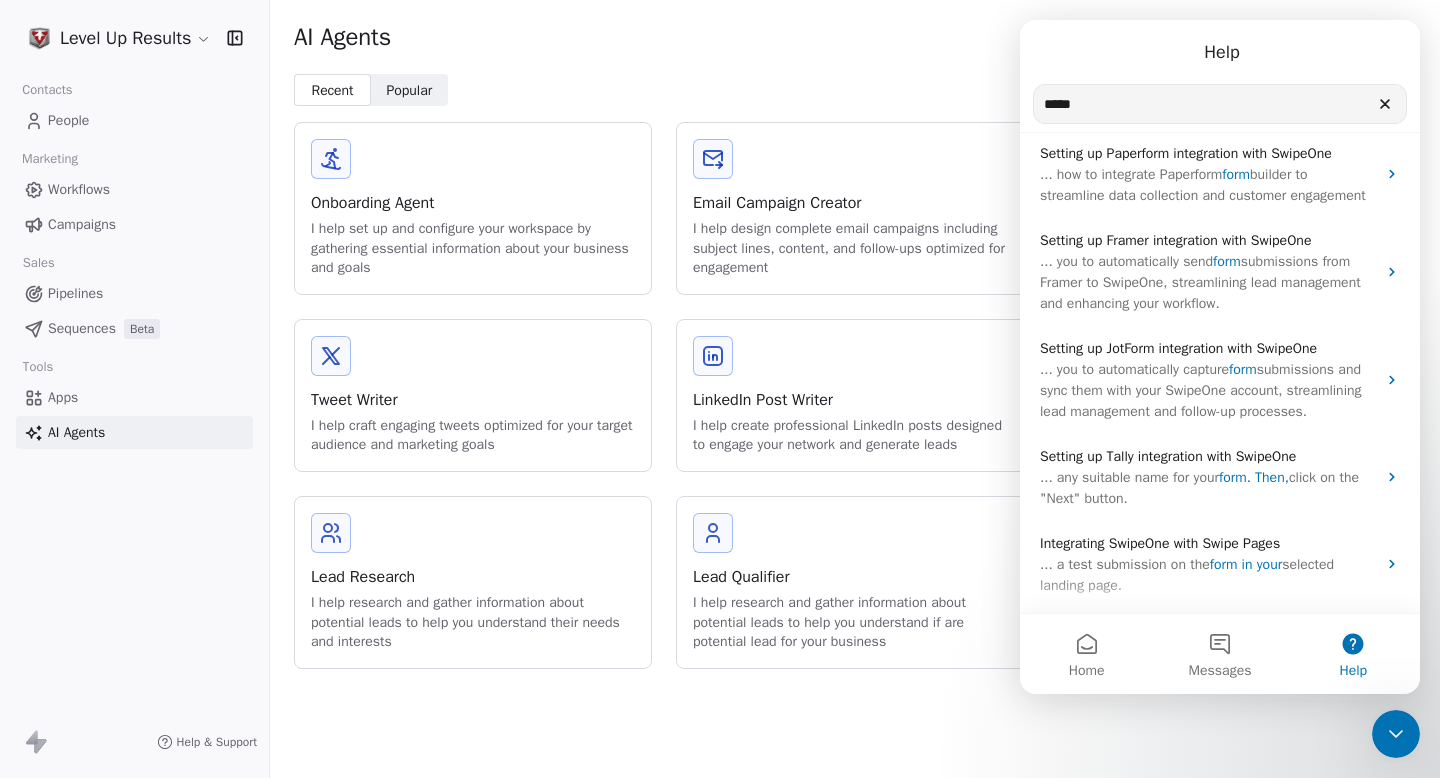 scroll, scrollTop: 293, scrollLeft: 0, axis: vertical 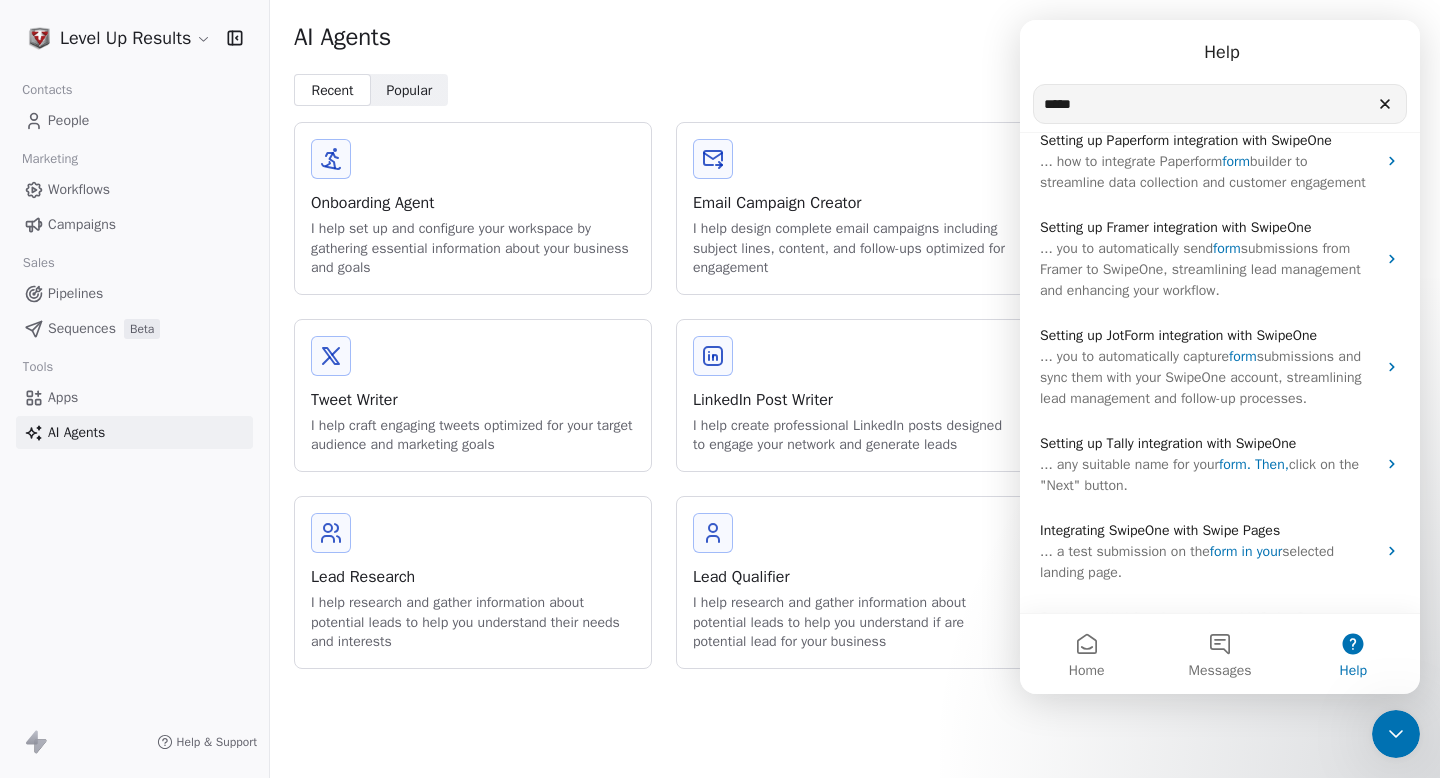 click on "Recent Recent Popular Popular" at bounding box center [855, 90] 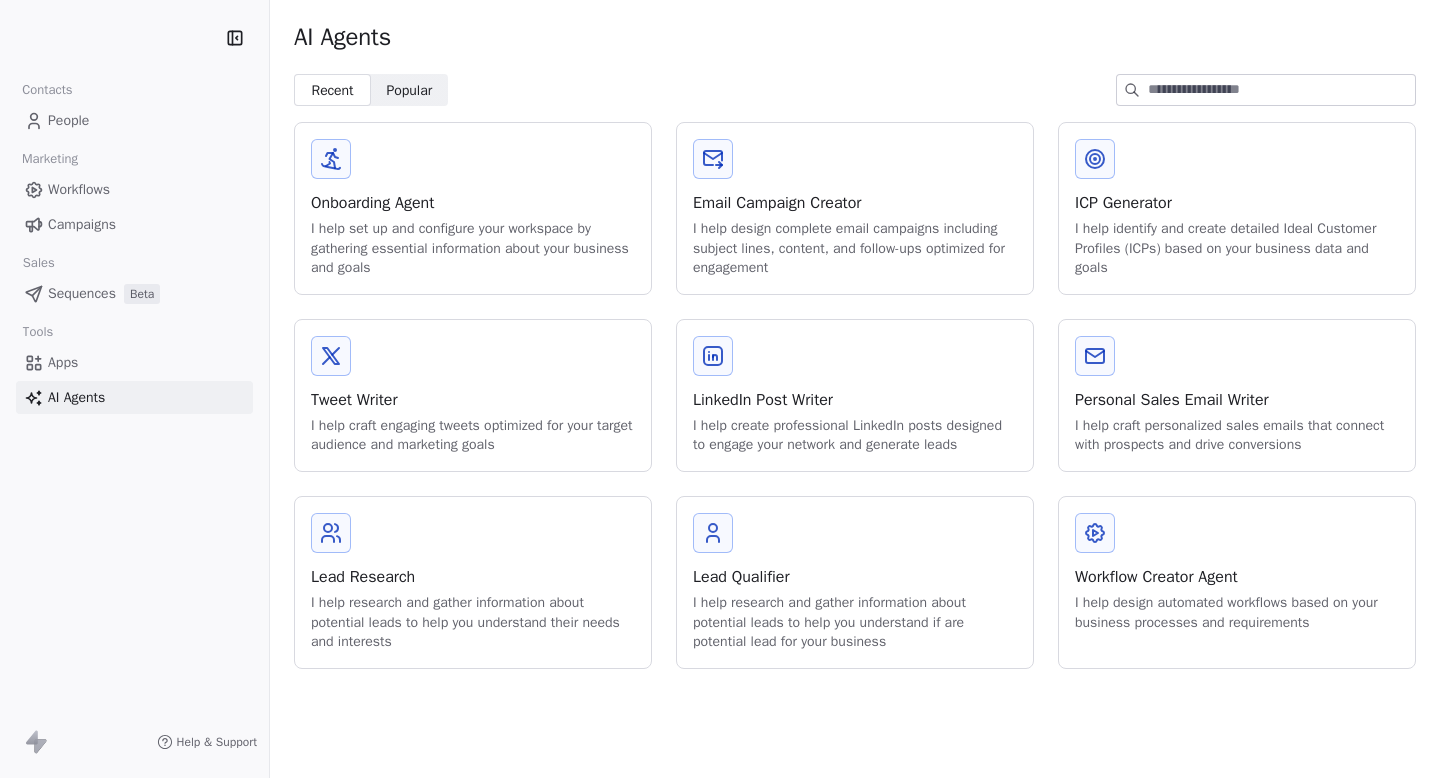 scroll, scrollTop: 0, scrollLeft: 0, axis: both 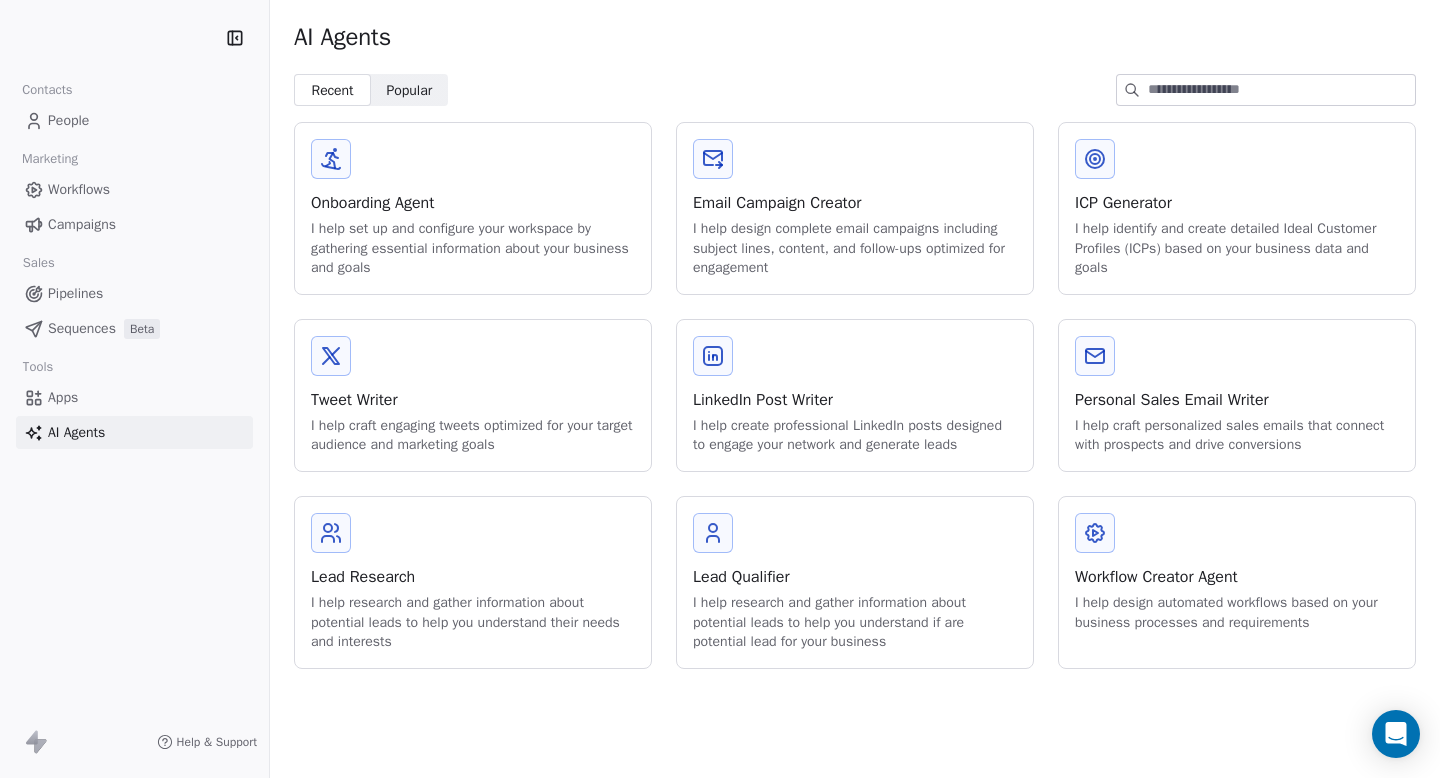 click on "People" at bounding box center (68, 120) 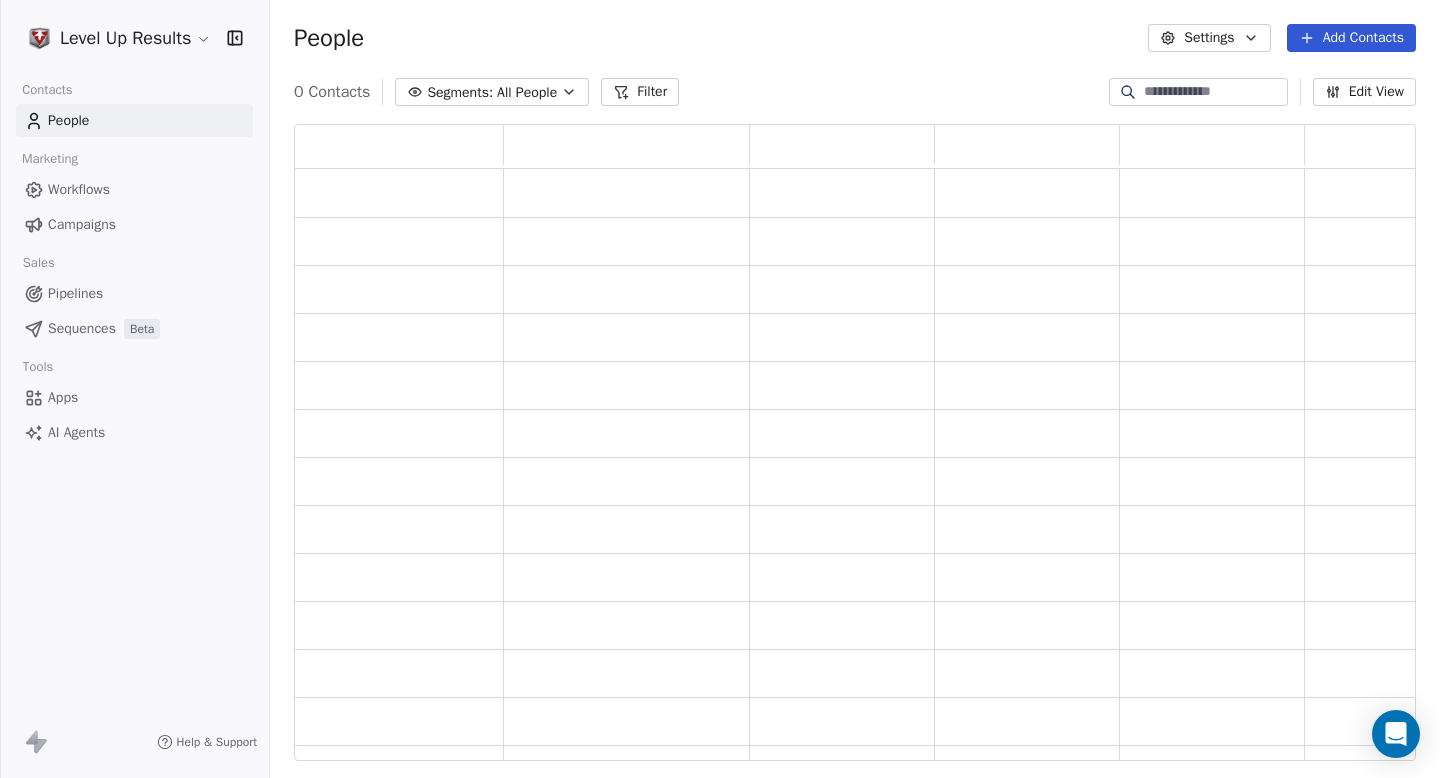 scroll, scrollTop: 1, scrollLeft: 1, axis: both 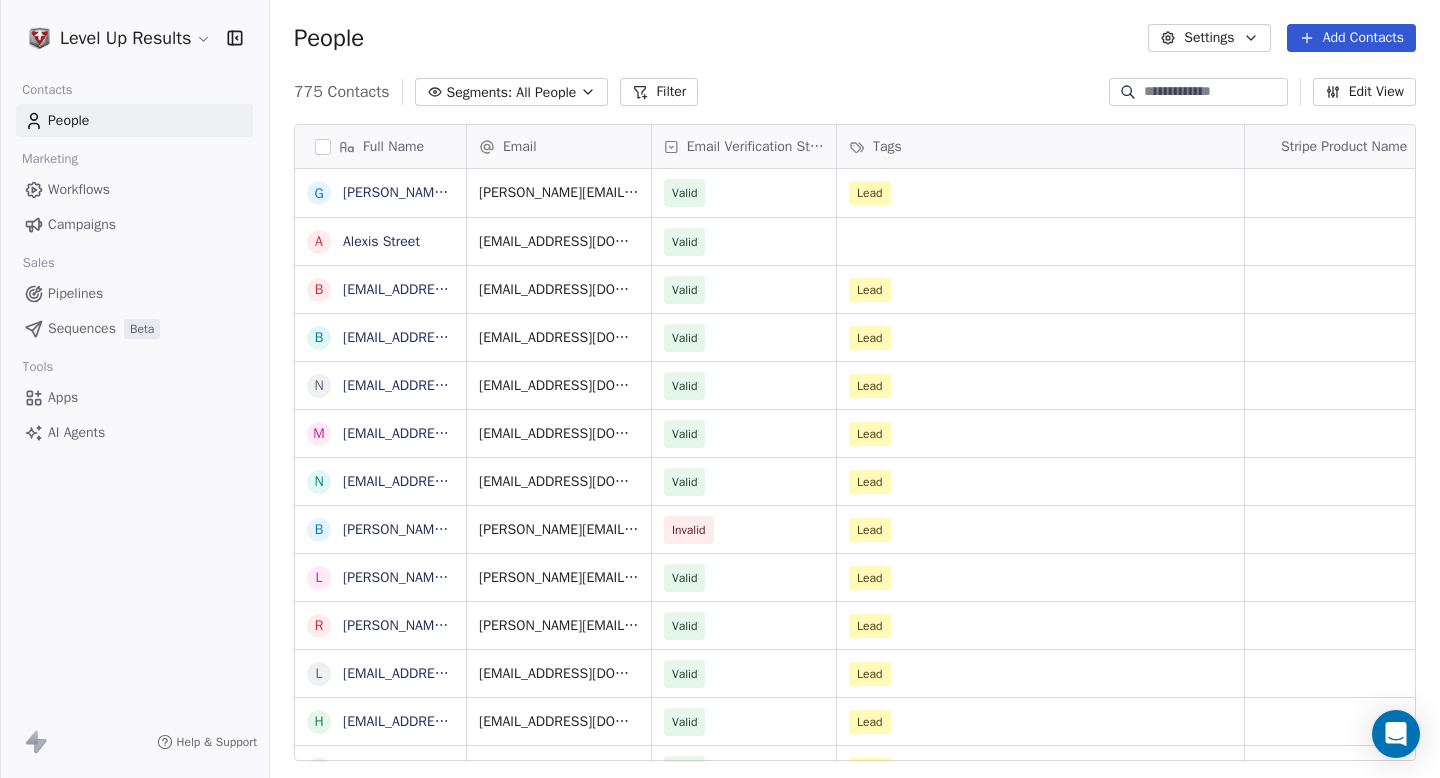 click on "Workflows" at bounding box center [79, 189] 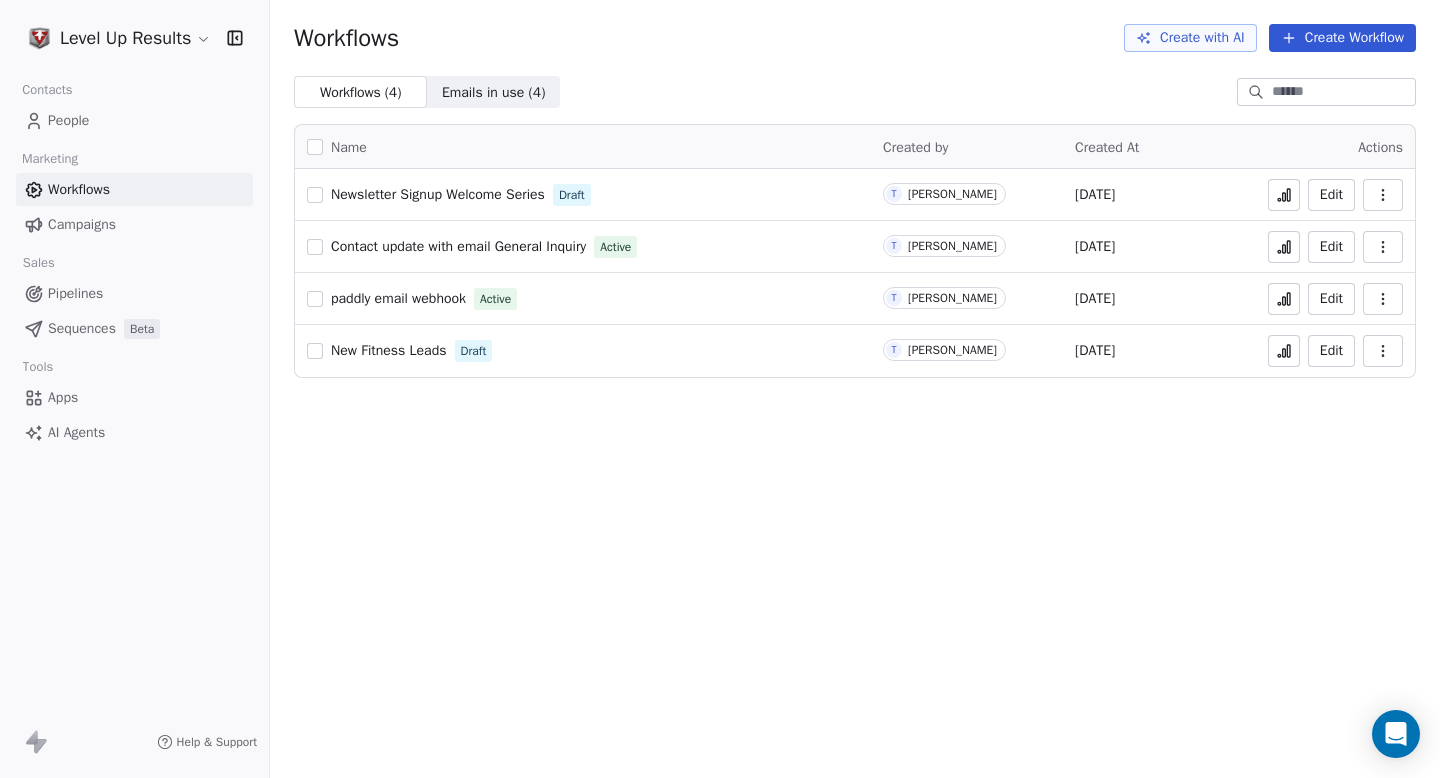 click on "Campaigns" at bounding box center [82, 224] 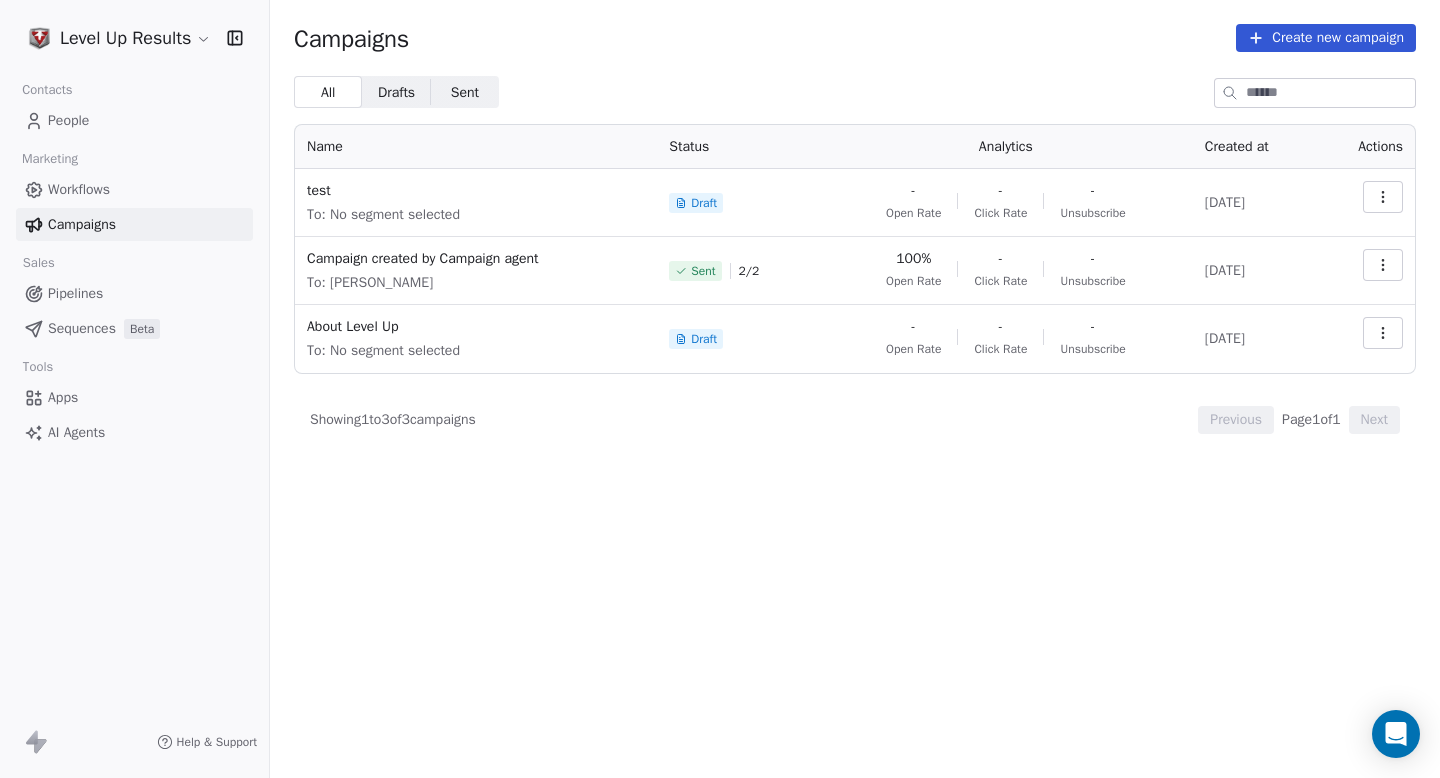 click on "Pipelines" at bounding box center (75, 293) 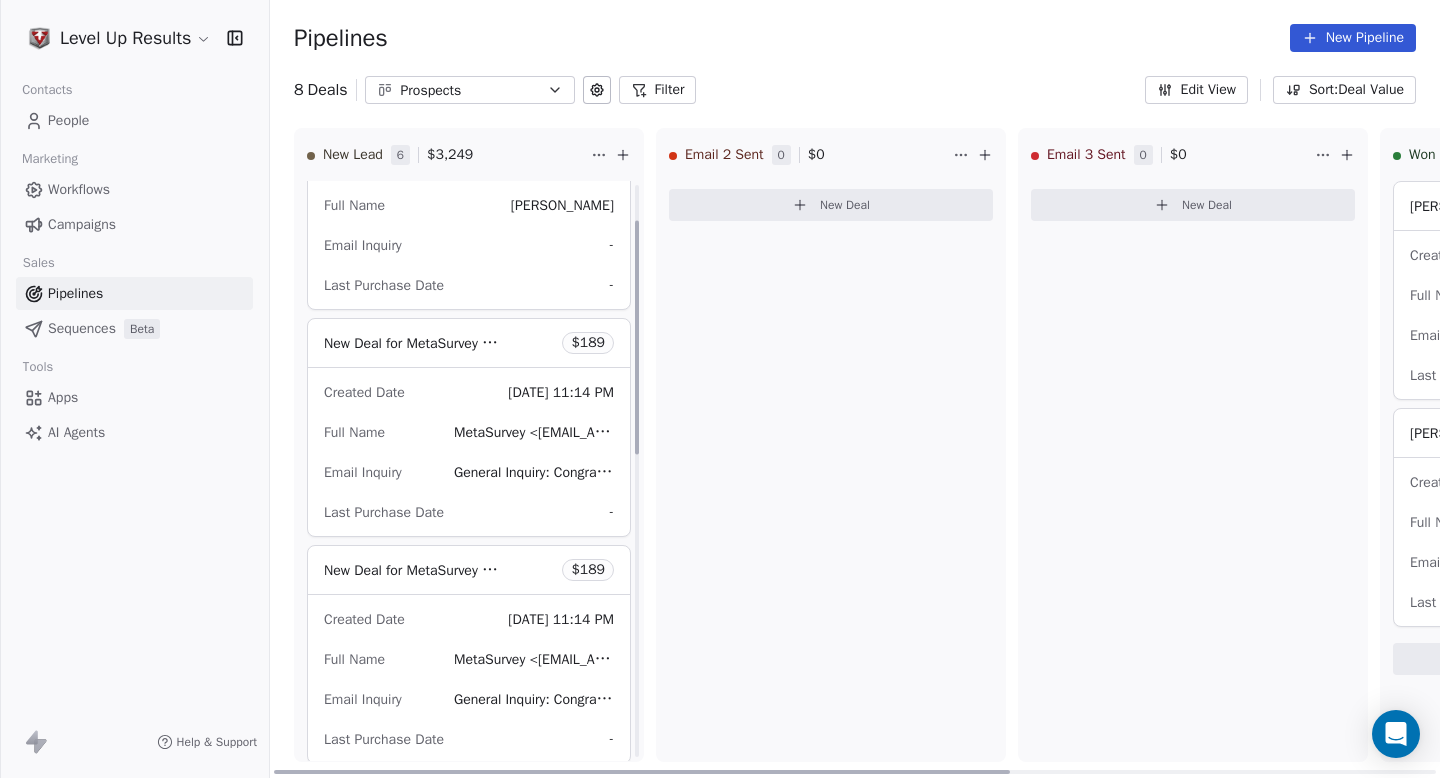 scroll, scrollTop: 95, scrollLeft: 0, axis: vertical 